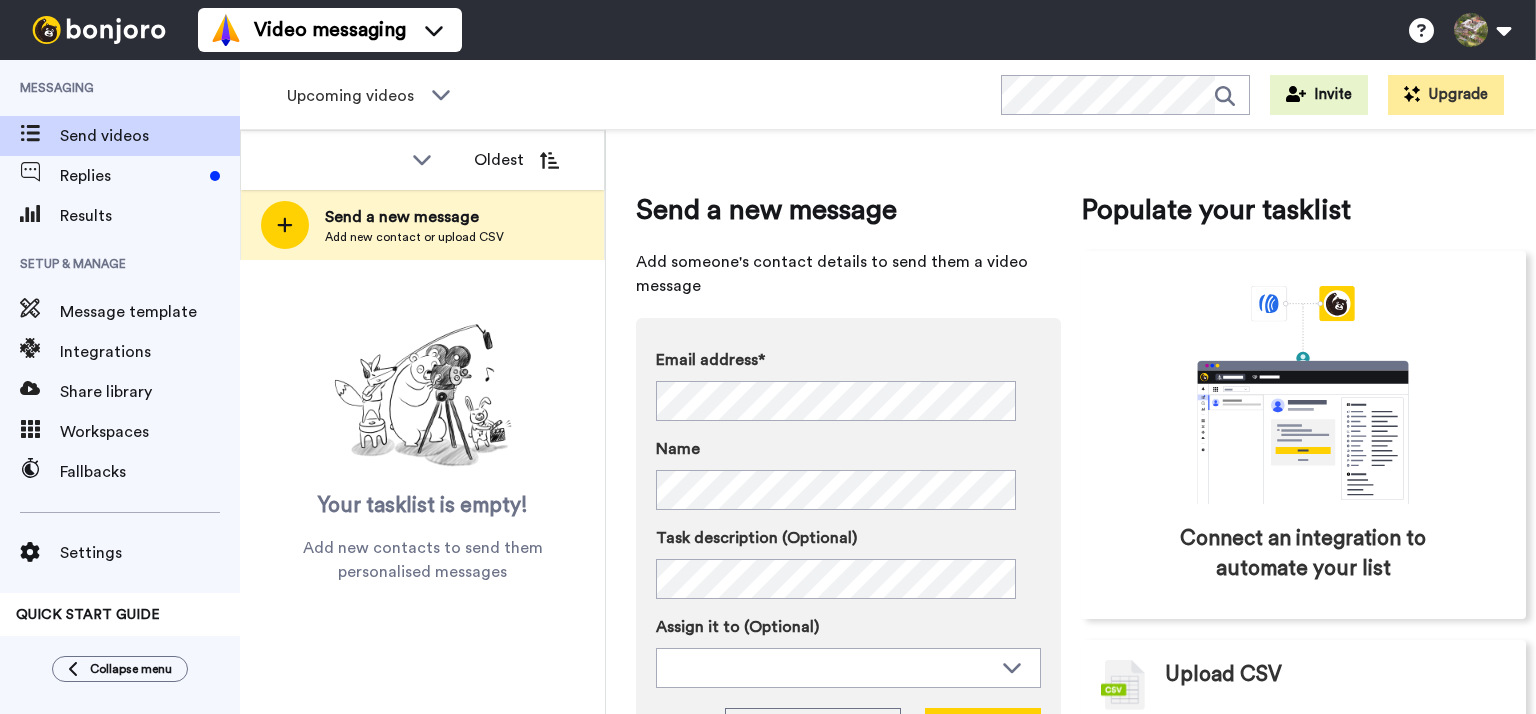 scroll, scrollTop: 0, scrollLeft: 0, axis: both 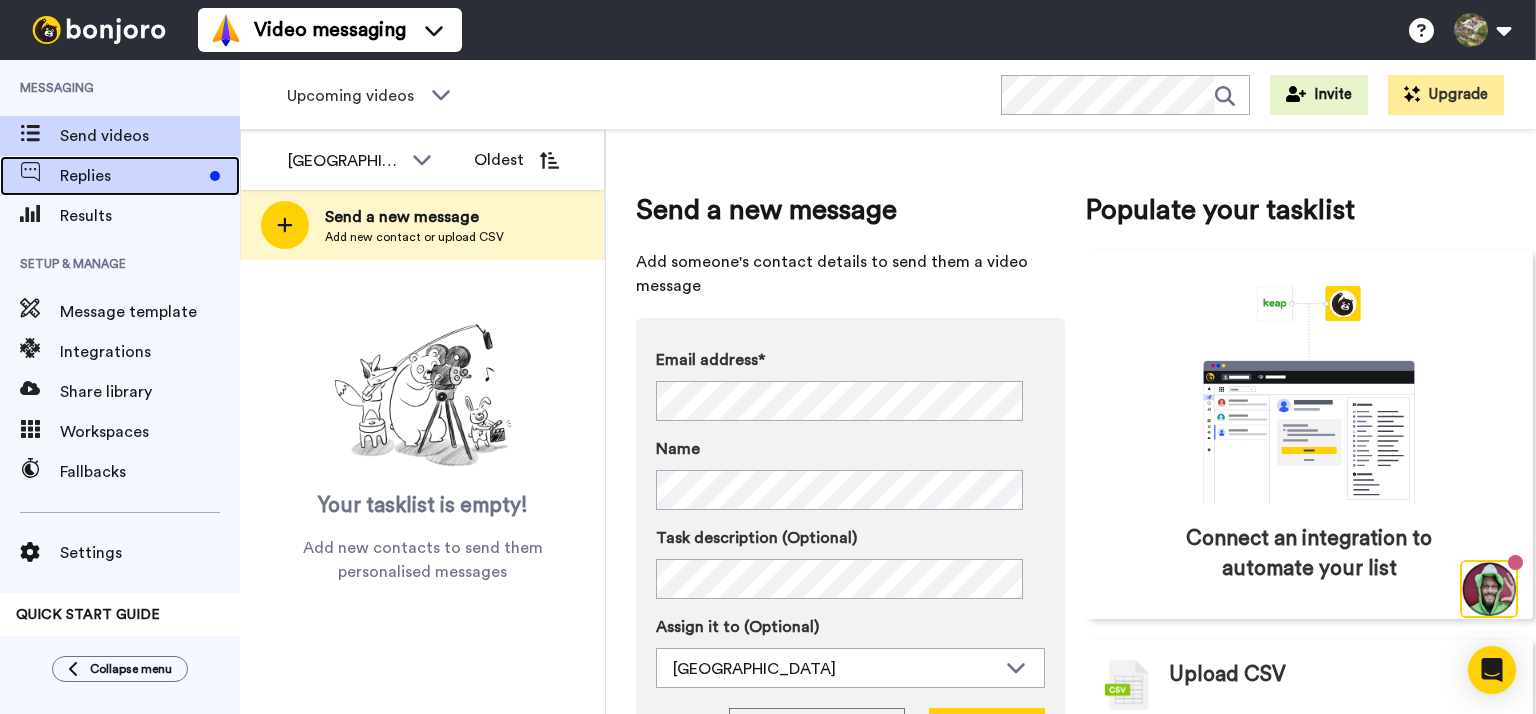 click on "Replies" at bounding box center [131, 176] 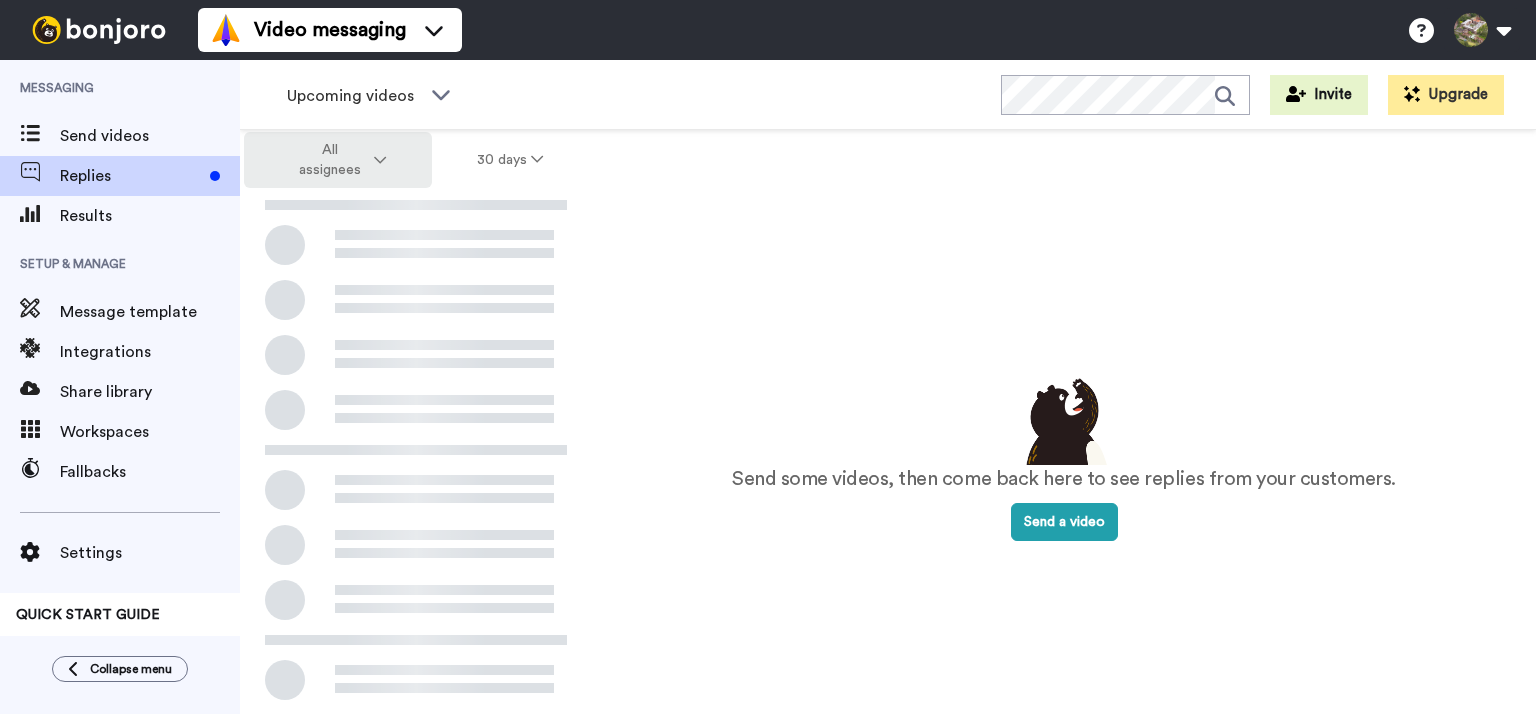 scroll, scrollTop: 0, scrollLeft: 0, axis: both 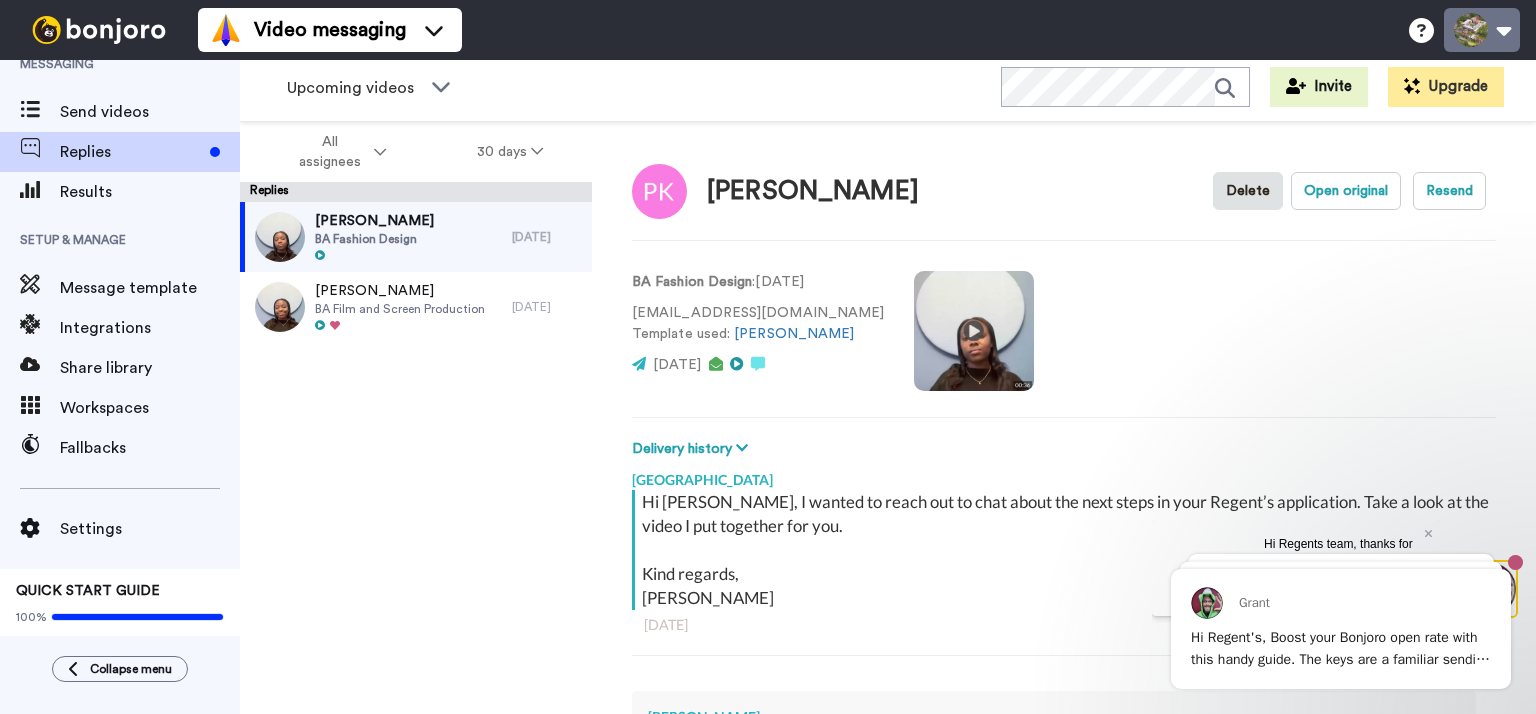 click at bounding box center [1482, 30] 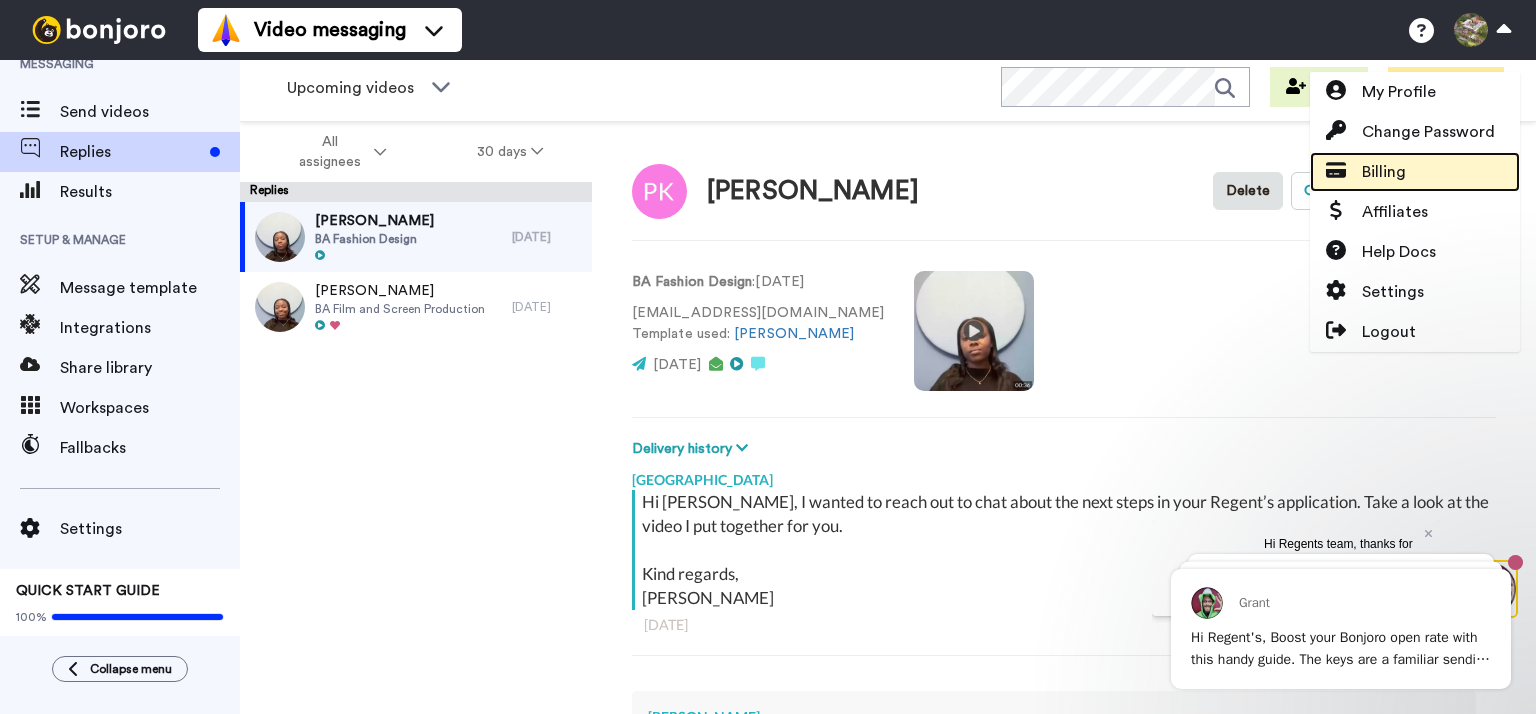 click on "Billing" at bounding box center (1384, 172) 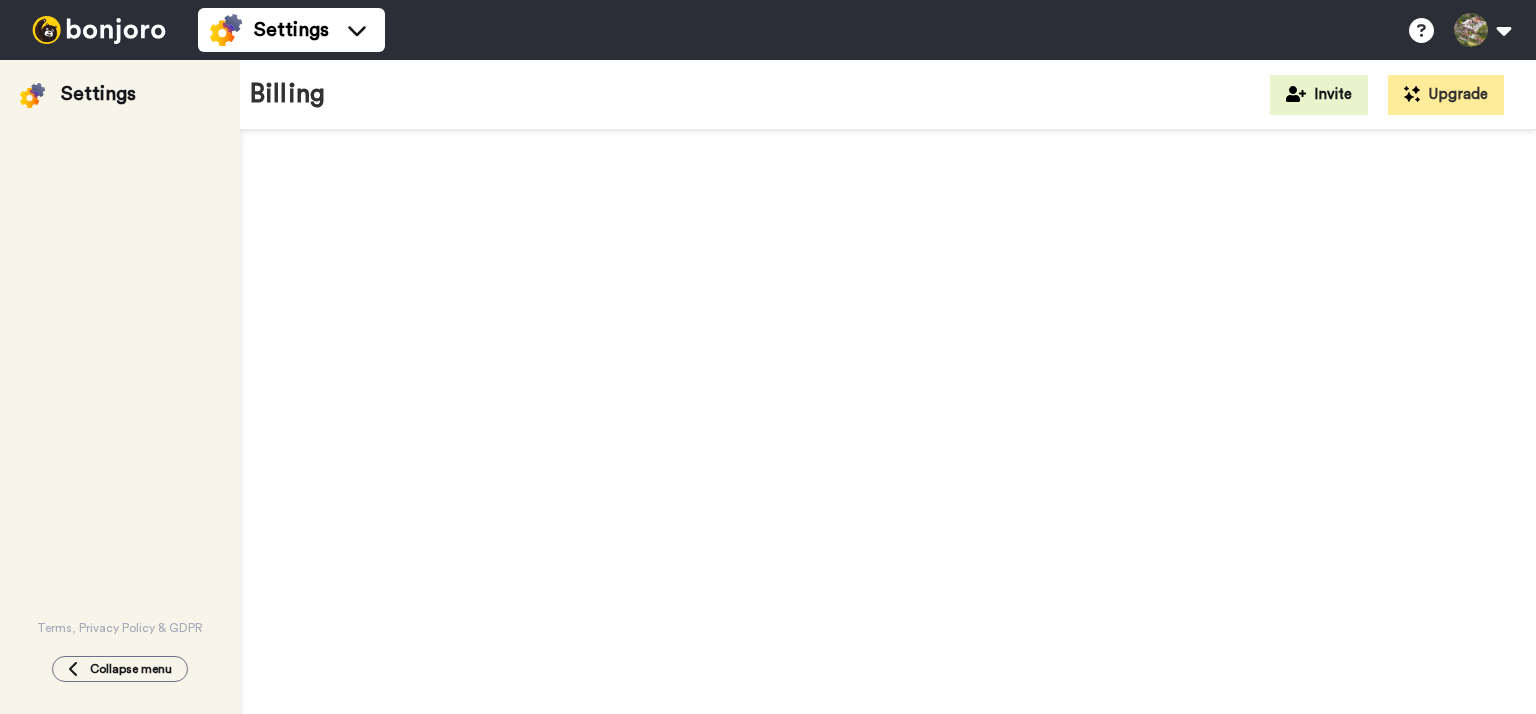 scroll, scrollTop: 0, scrollLeft: 0, axis: both 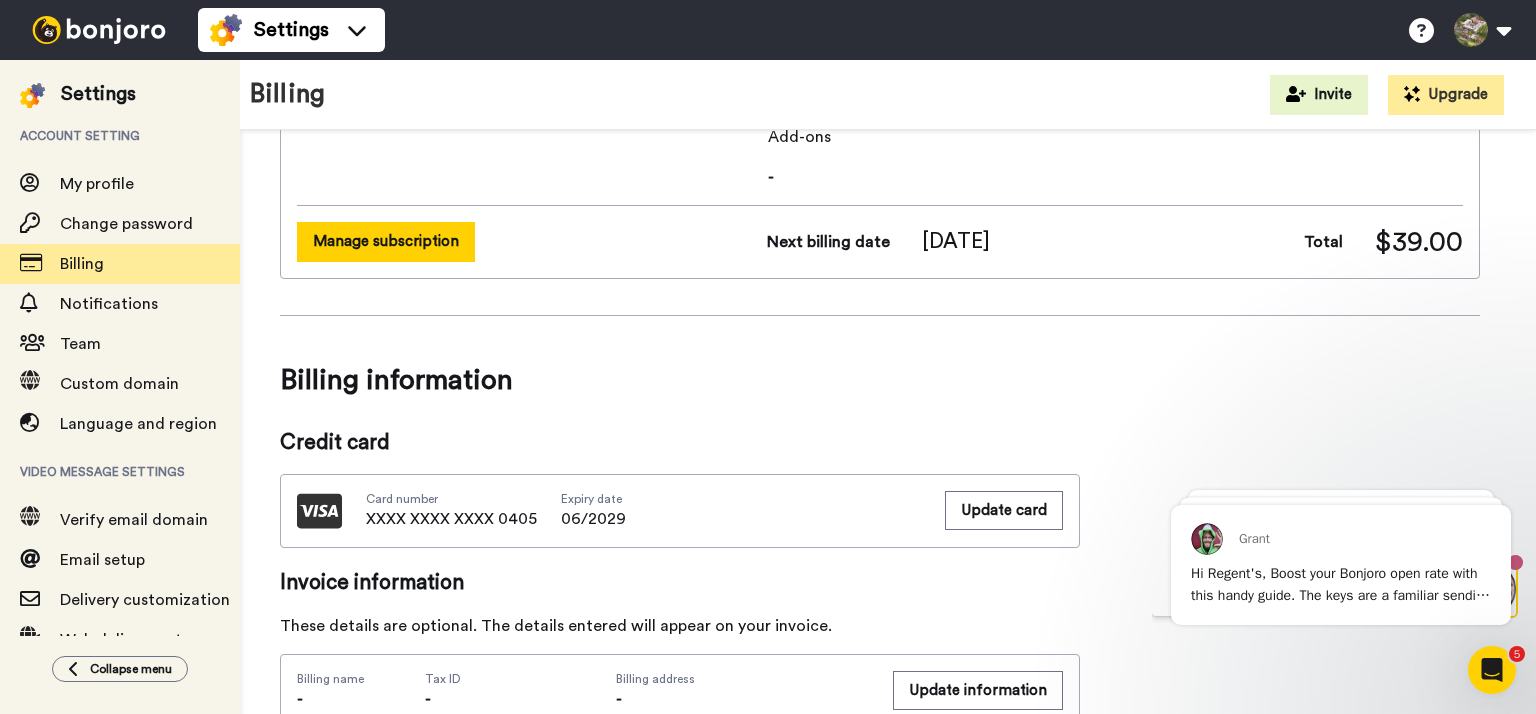 click on "Manage subscription" at bounding box center [386, 241] 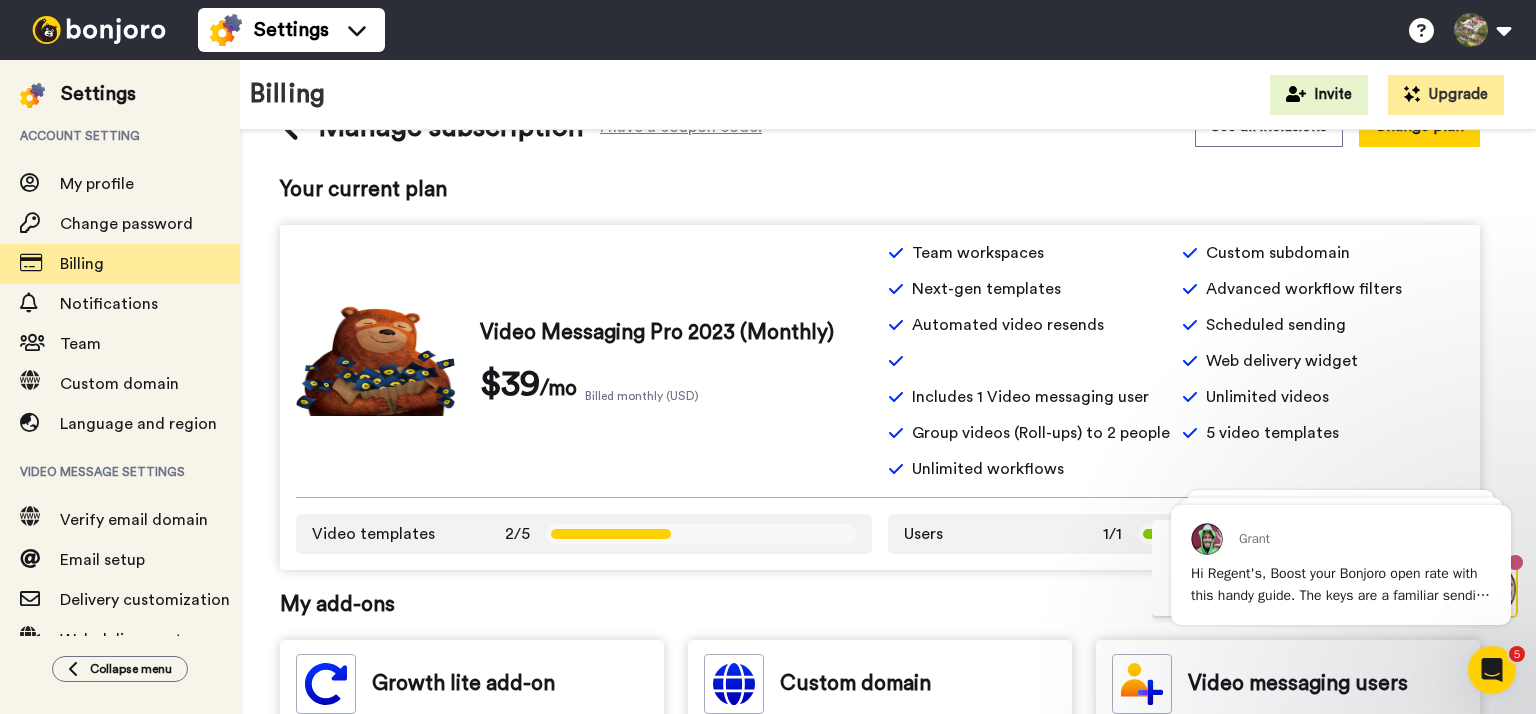scroll, scrollTop: 0, scrollLeft: 0, axis: both 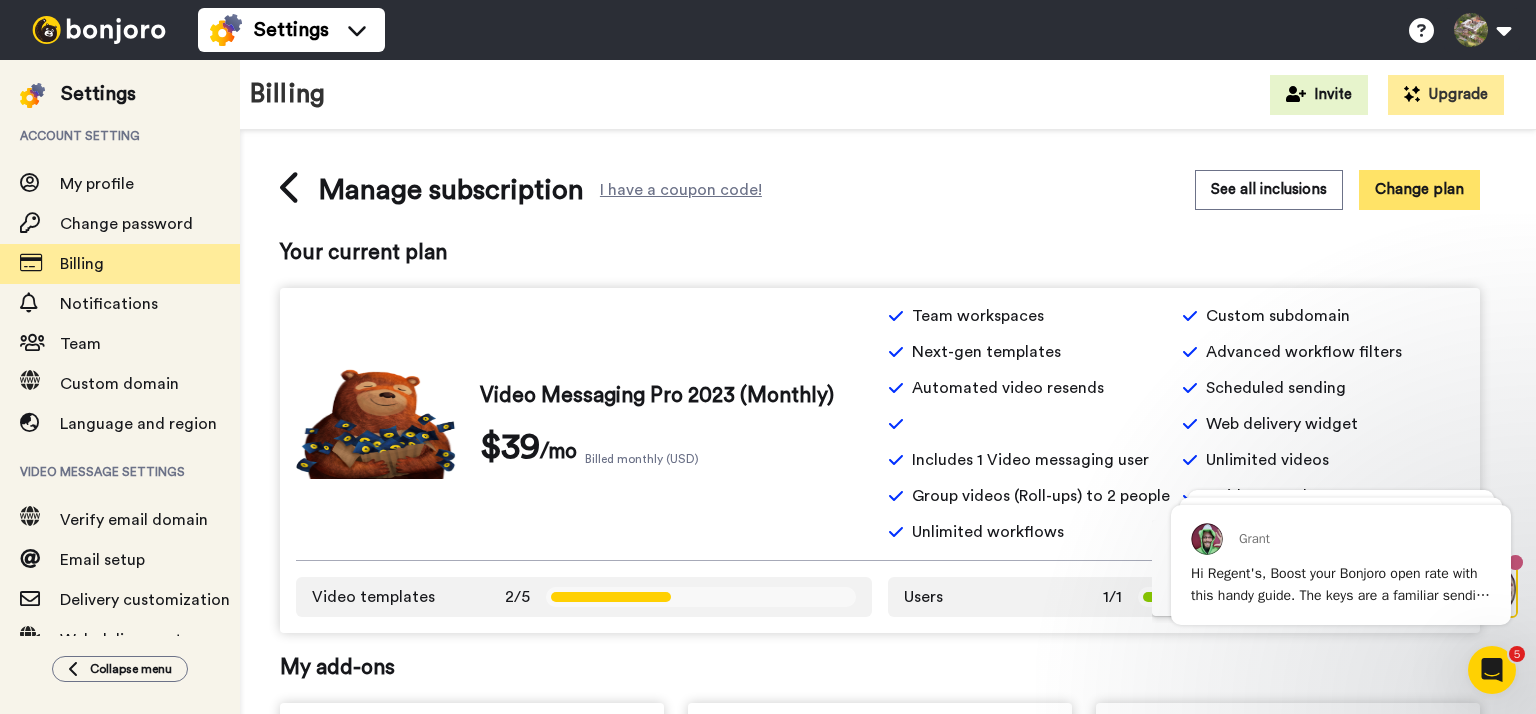 click on "Change plan" at bounding box center [1419, 189] 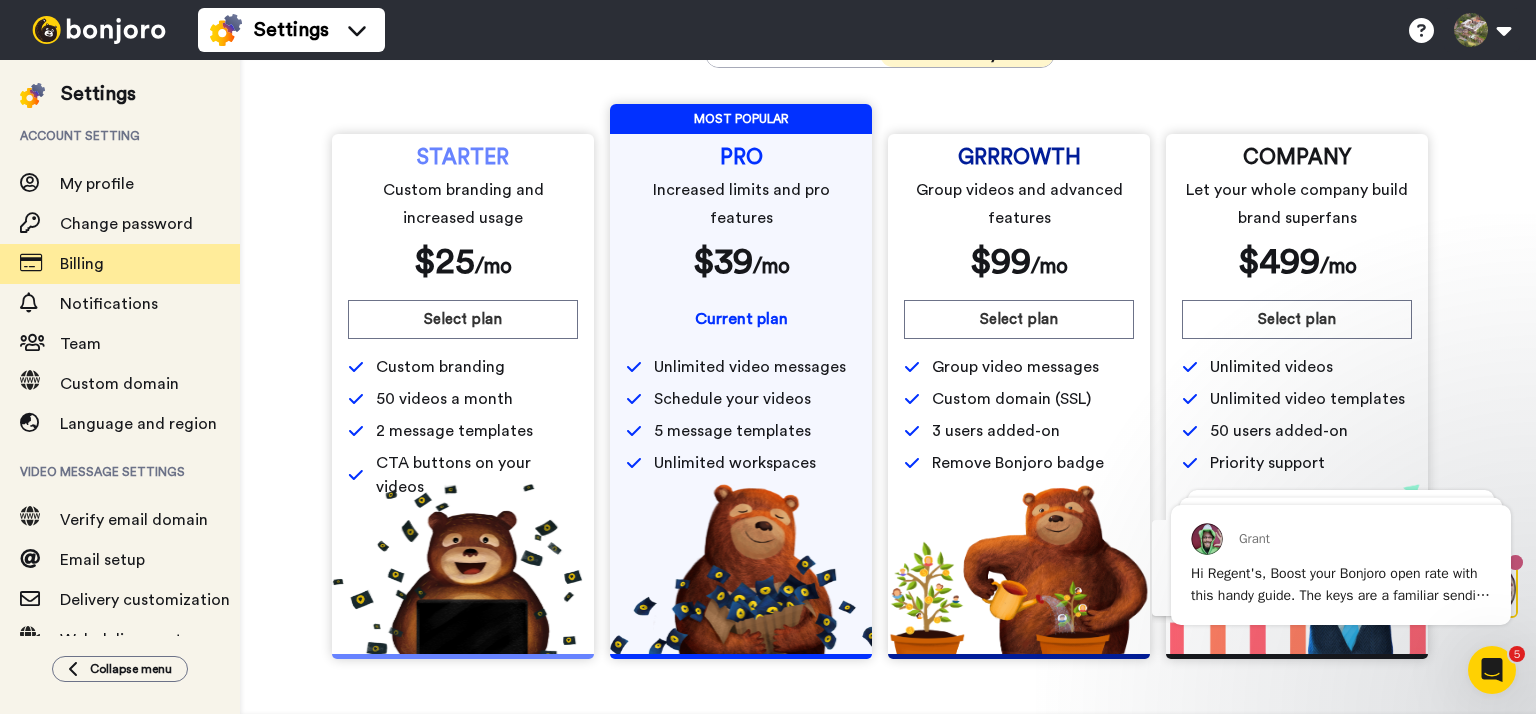 scroll, scrollTop: 0, scrollLeft: 0, axis: both 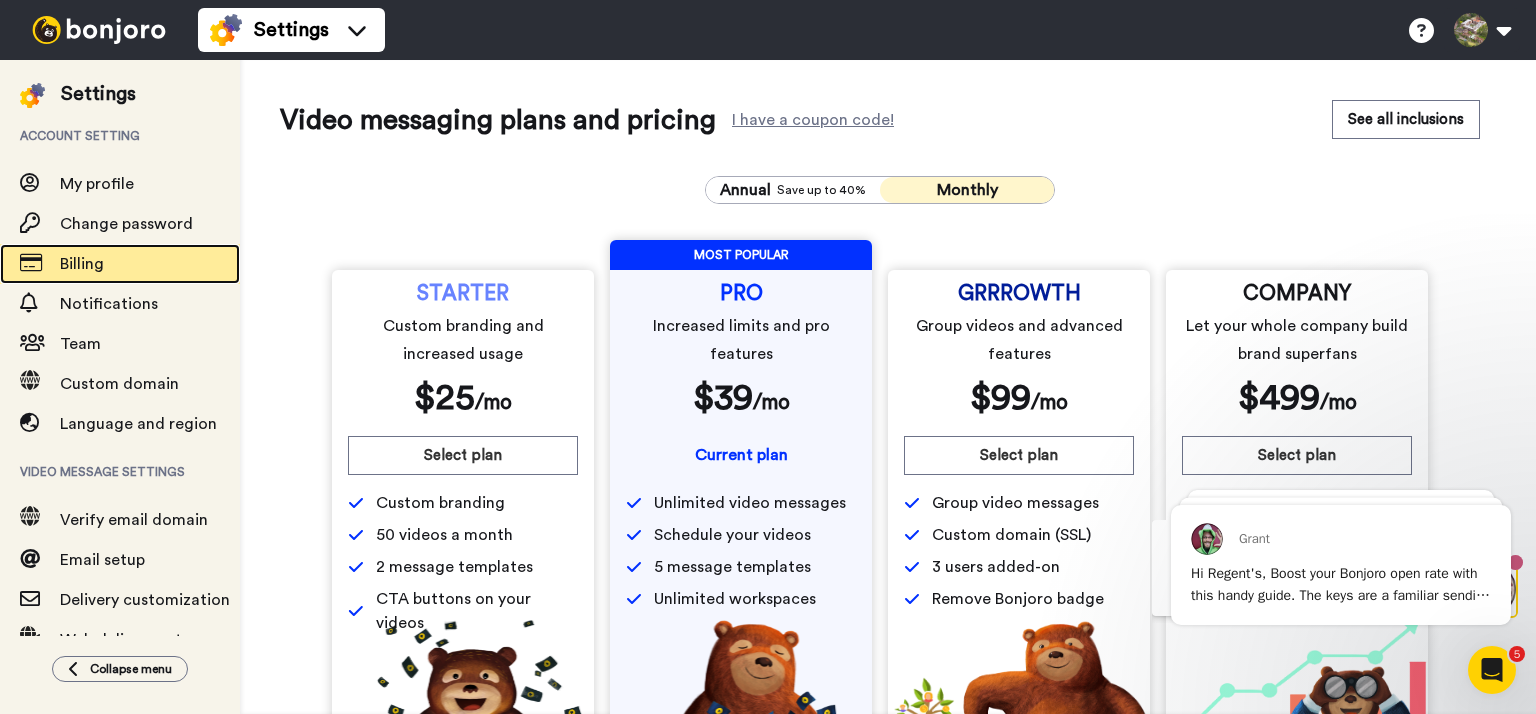 click on "Billing" at bounding box center [150, 264] 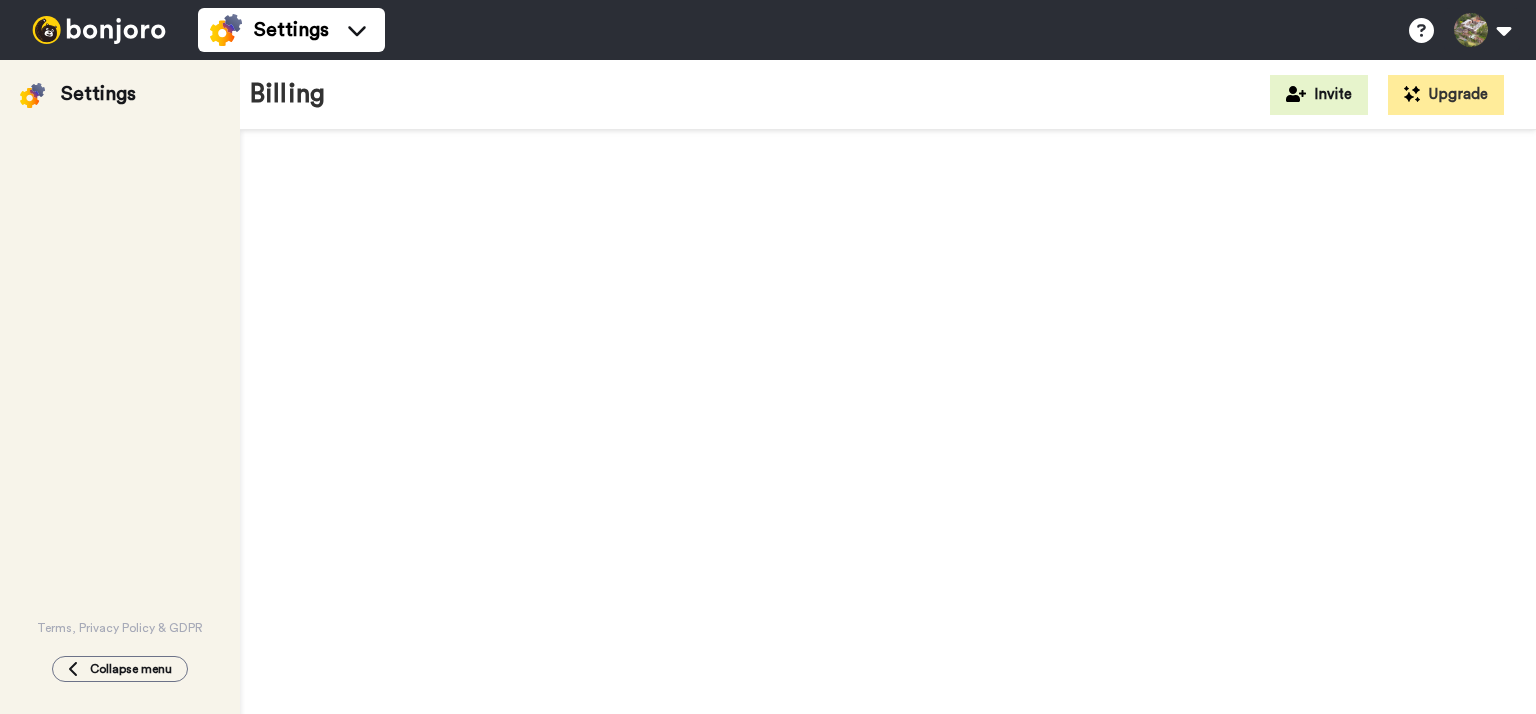 scroll, scrollTop: 0, scrollLeft: 0, axis: both 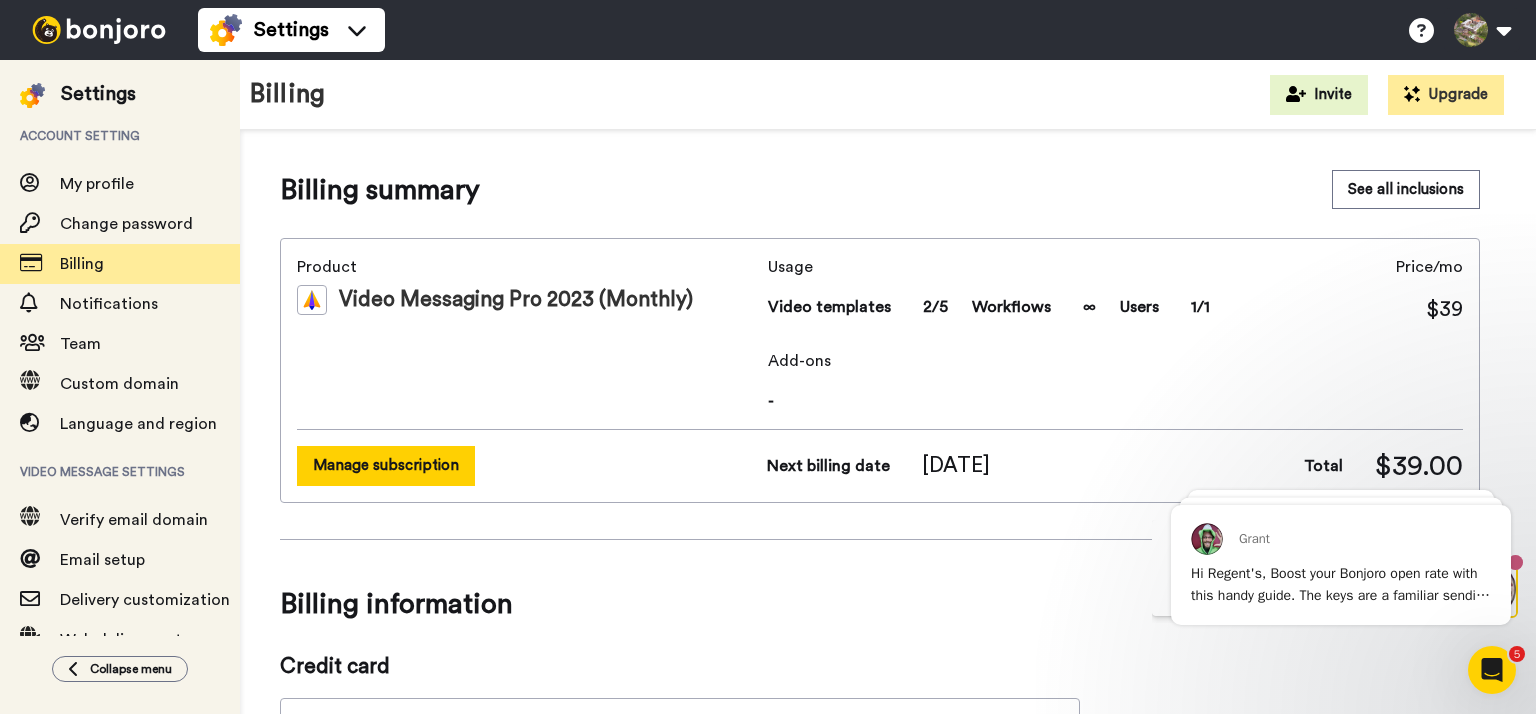 click on "Manage subscription" at bounding box center (386, 465) 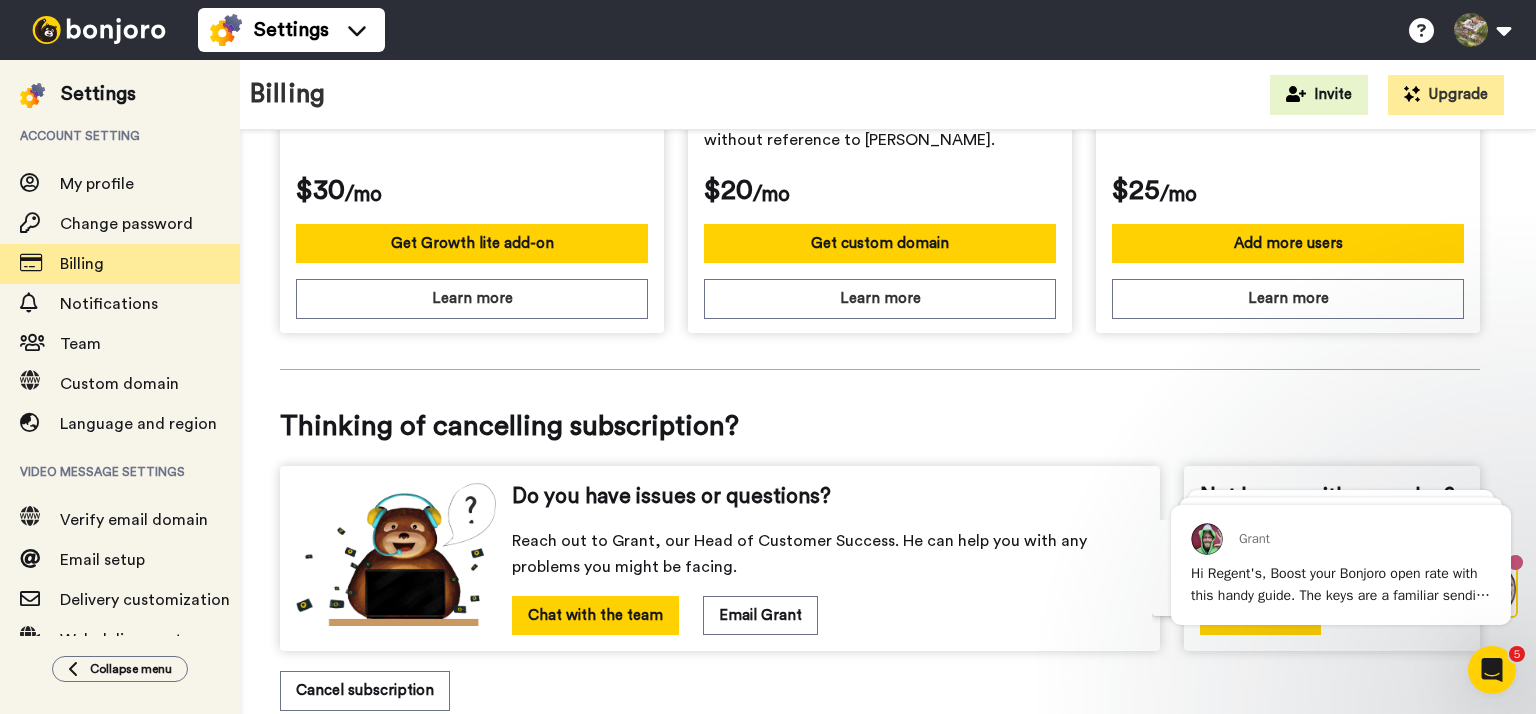 scroll, scrollTop: 788, scrollLeft: 0, axis: vertical 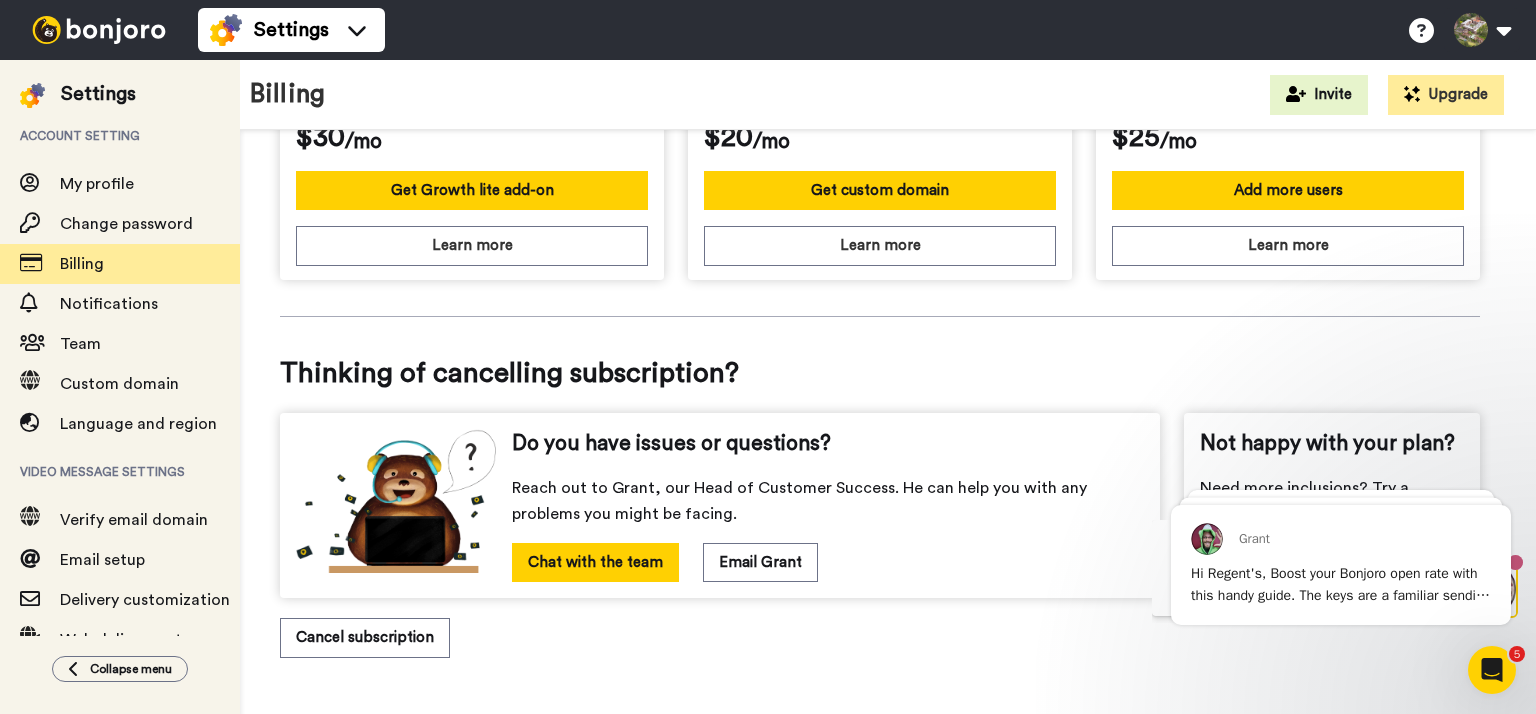 click 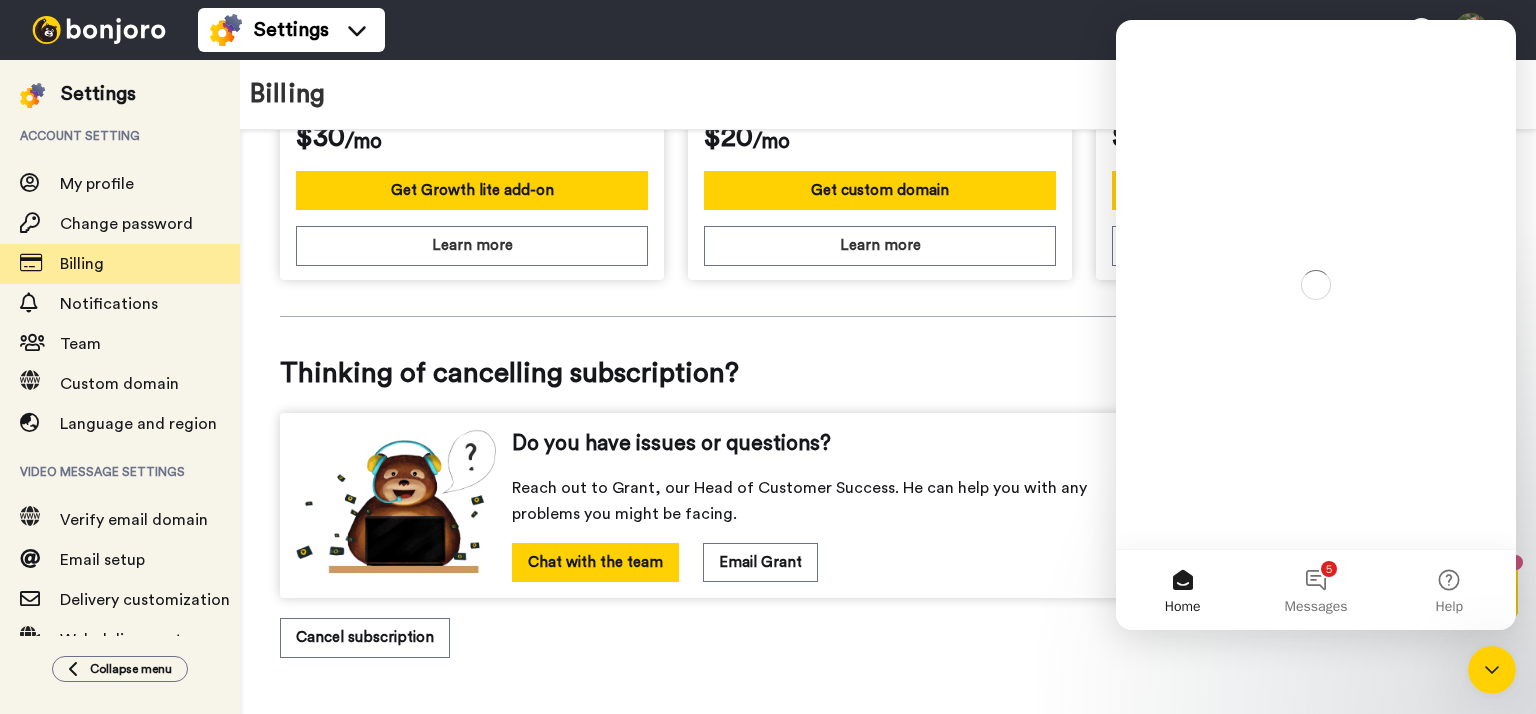 scroll, scrollTop: 0, scrollLeft: 0, axis: both 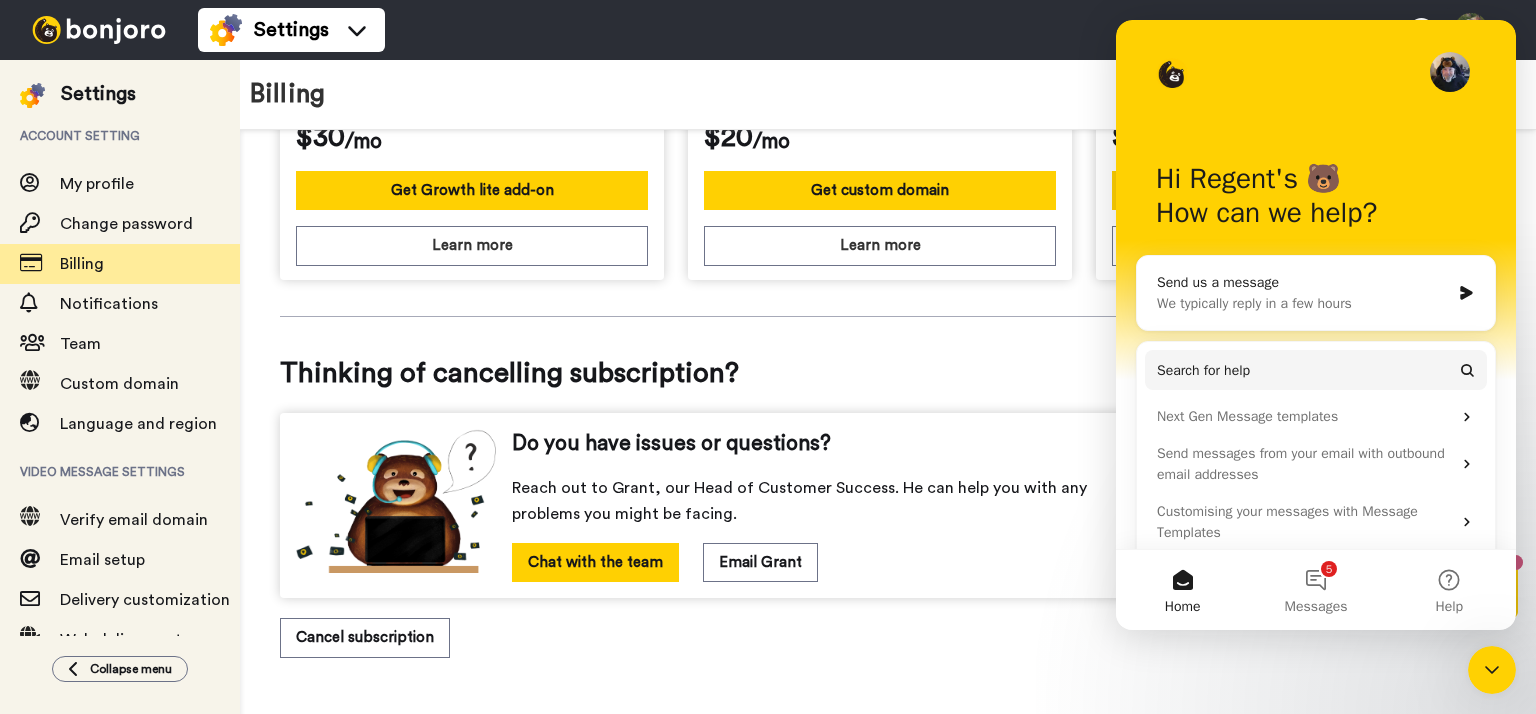 click 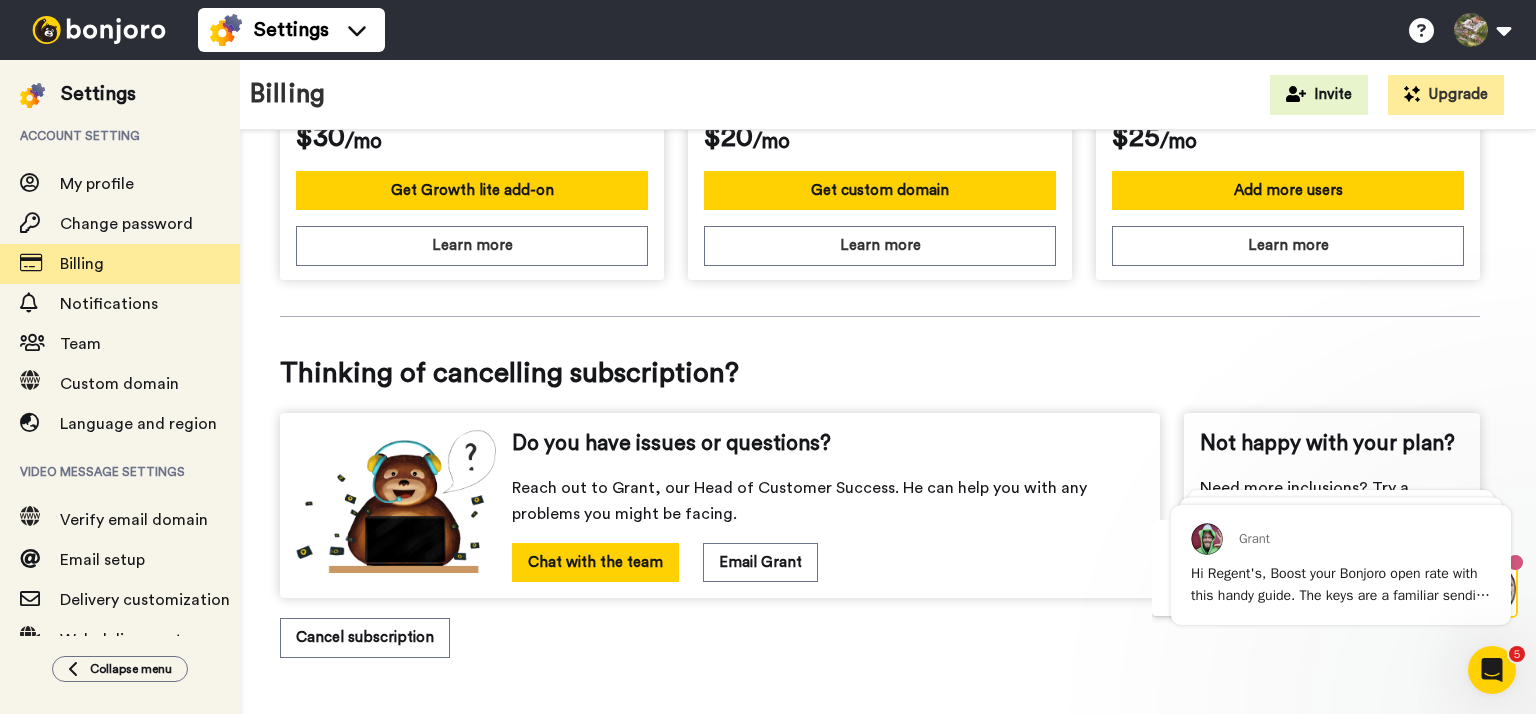 scroll, scrollTop: 0, scrollLeft: 0, axis: both 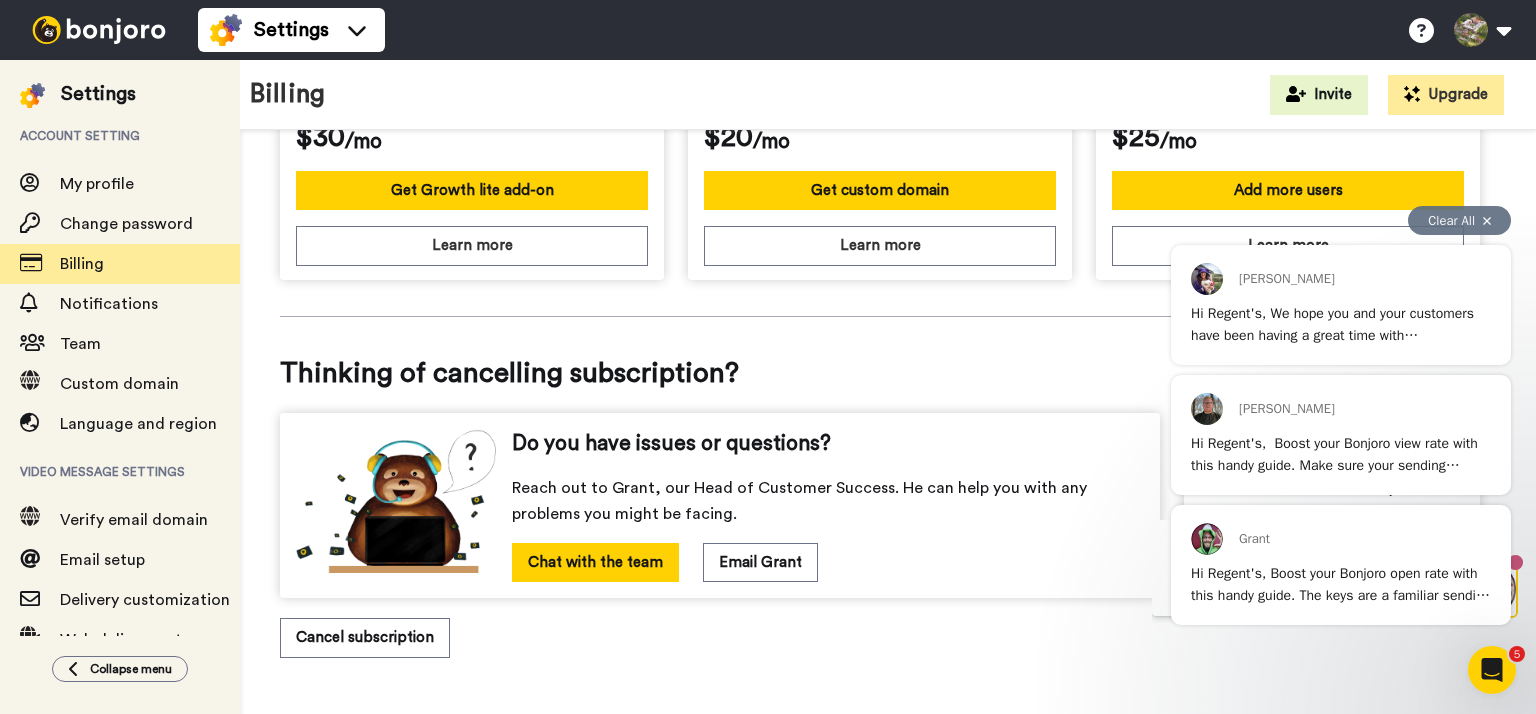 click at bounding box center [1487, 221] 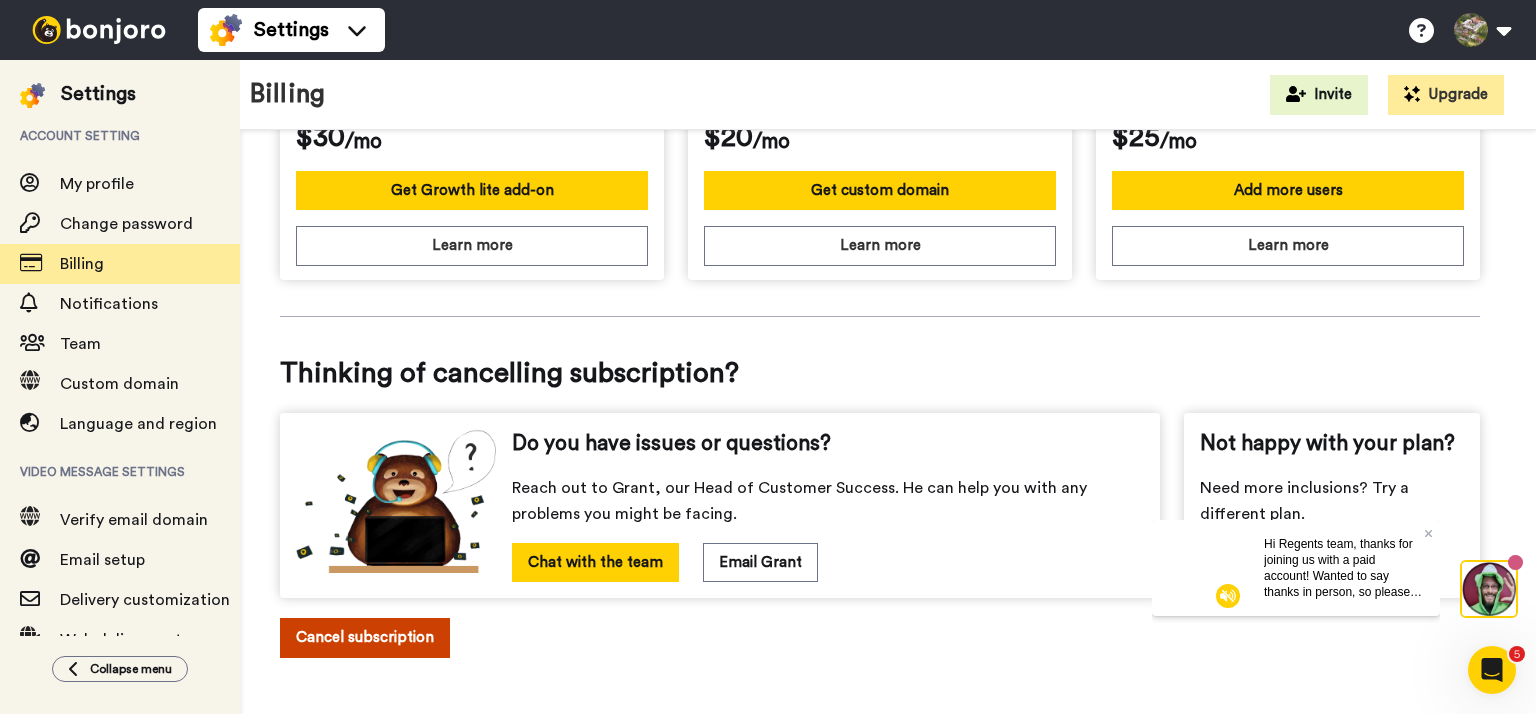 click on "Cancel subscription" at bounding box center (365, 637) 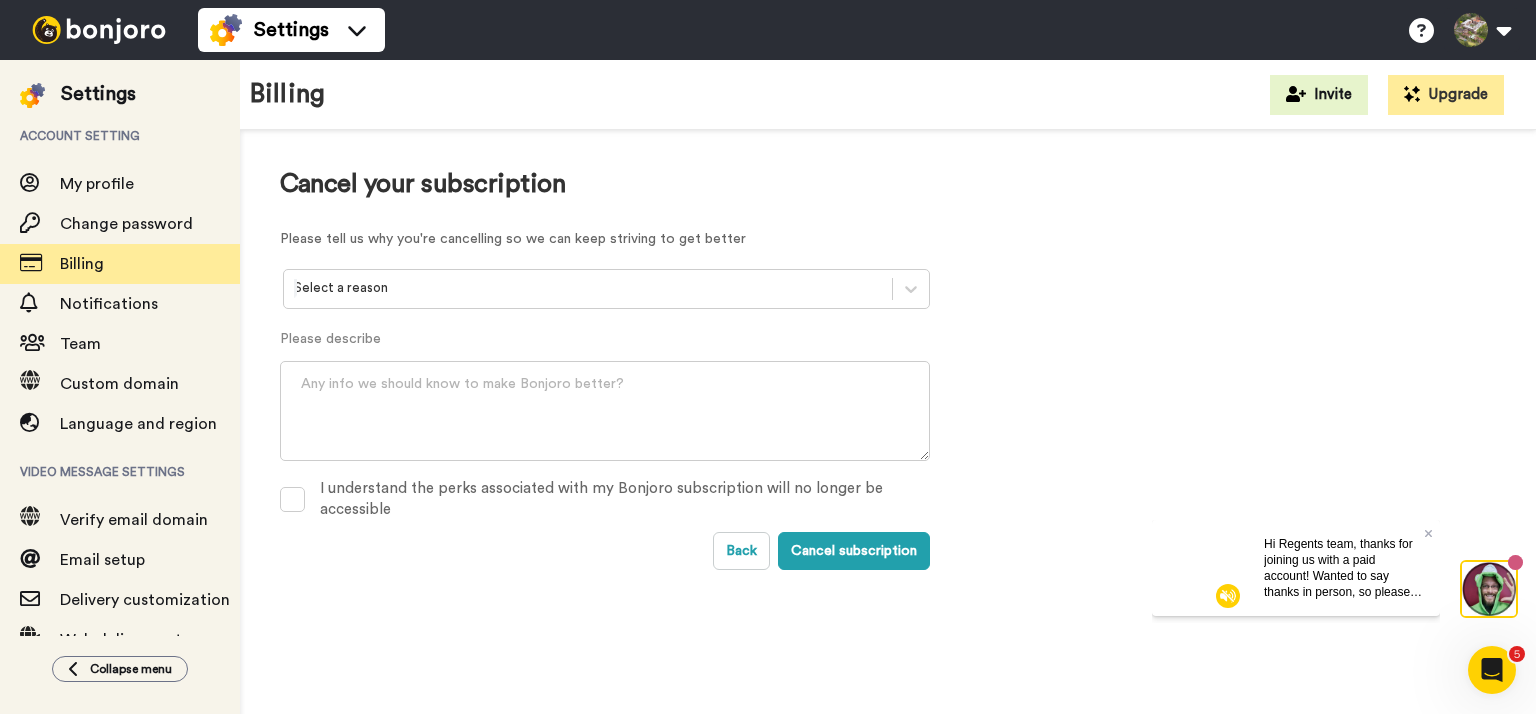 scroll, scrollTop: 0, scrollLeft: 0, axis: both 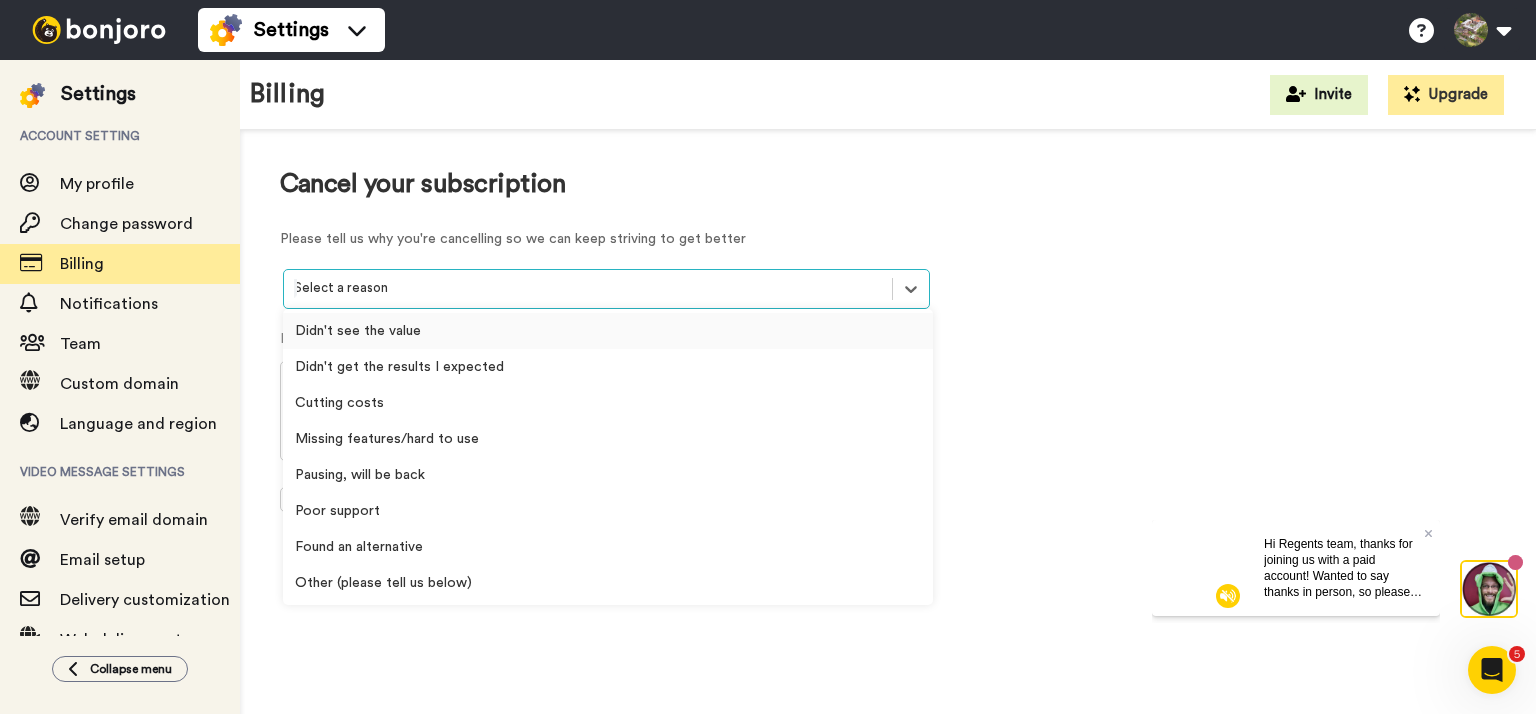 click at bounding box center (588, 288) 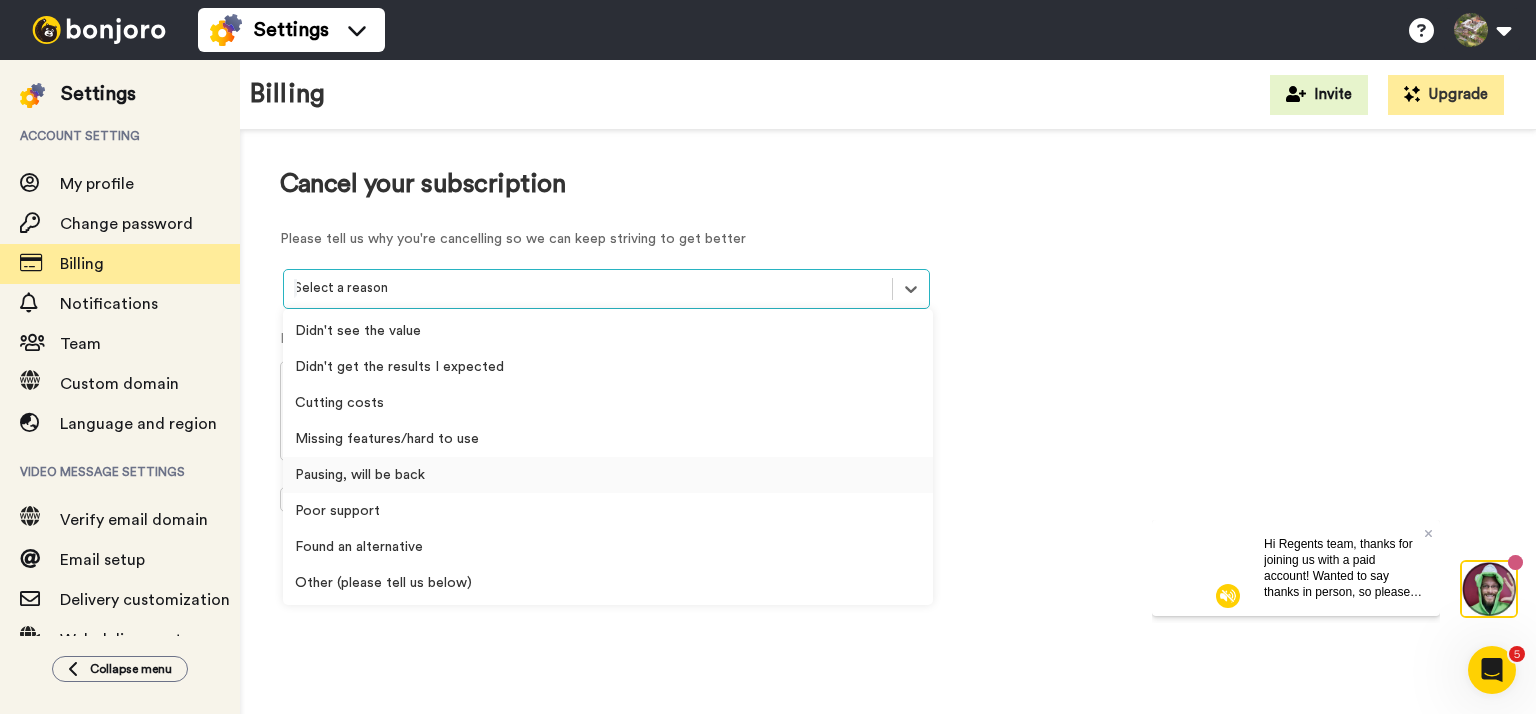 click on "Pausing, will be back" at bounding box center (608, 475) 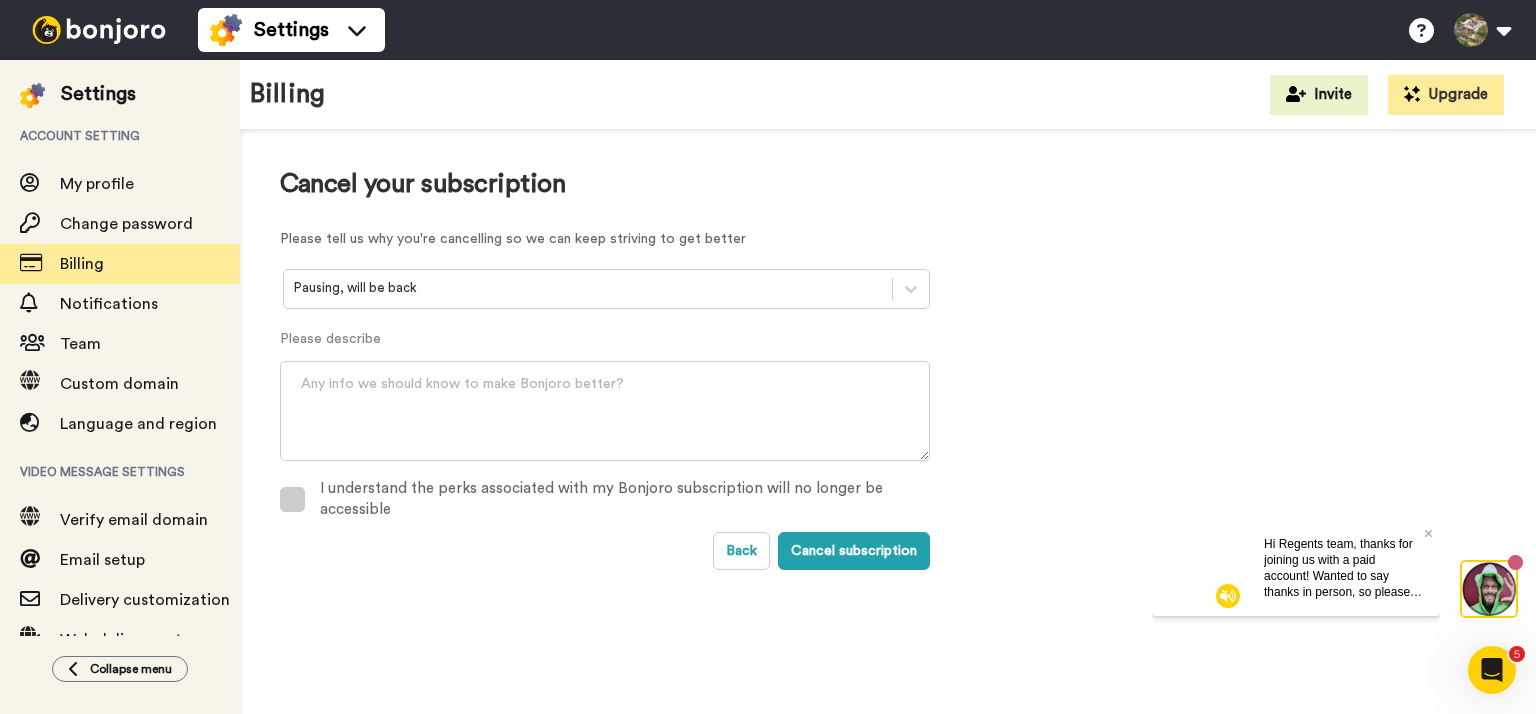 click at bounding box center (292, 499) 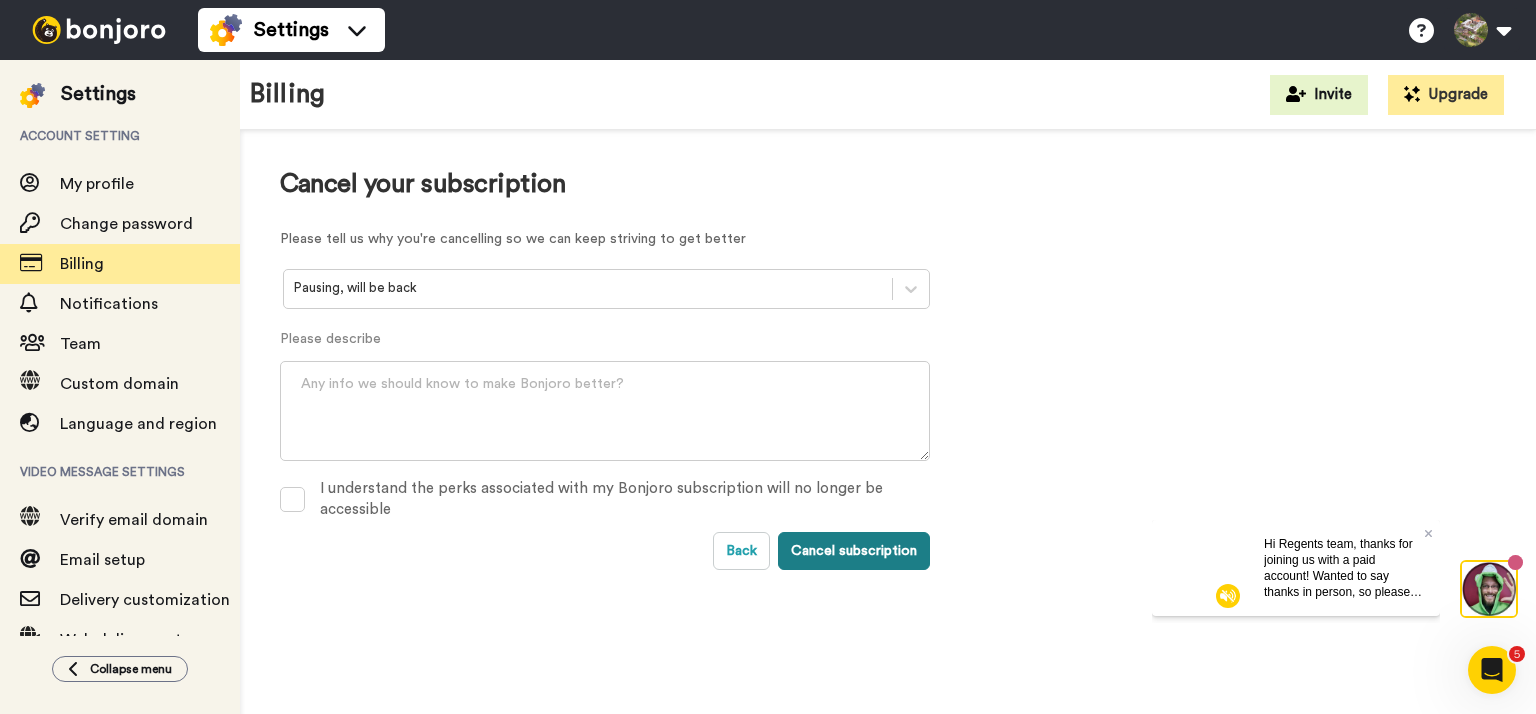 click on "Cancel subscription" at bounding box center [854, 551] 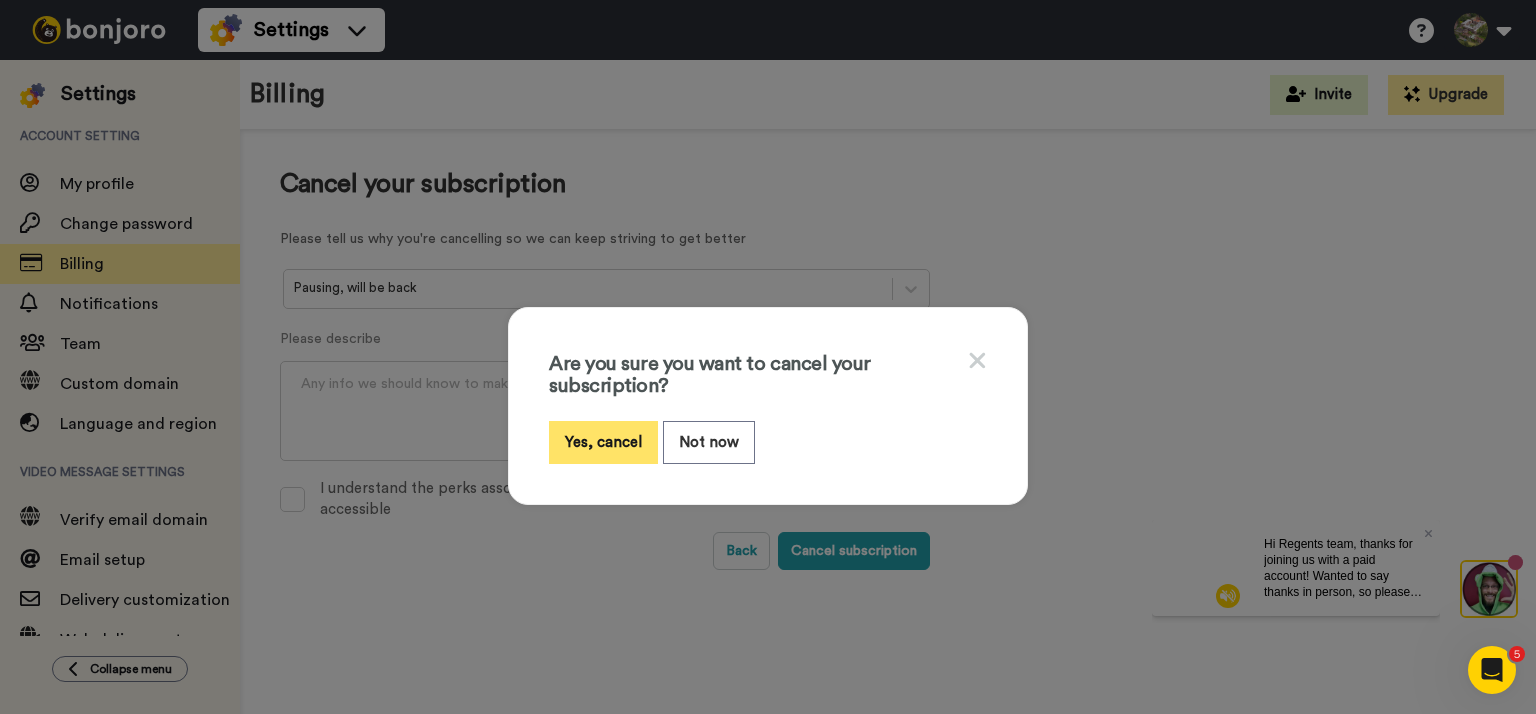 click on "Yes, cancel" at bounding box center [603, 442] 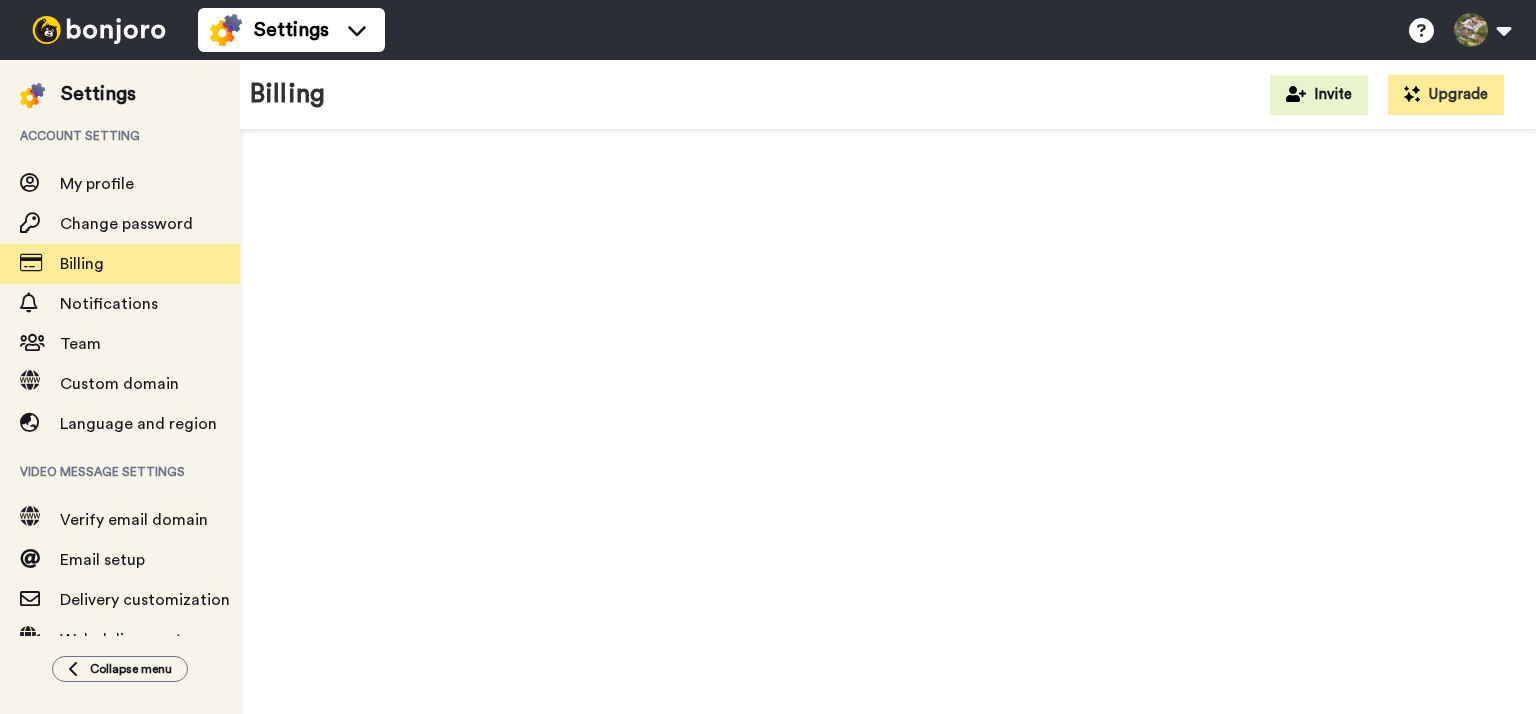 scroll, scrollTop: 0, scrollLeft: 0, axis: both 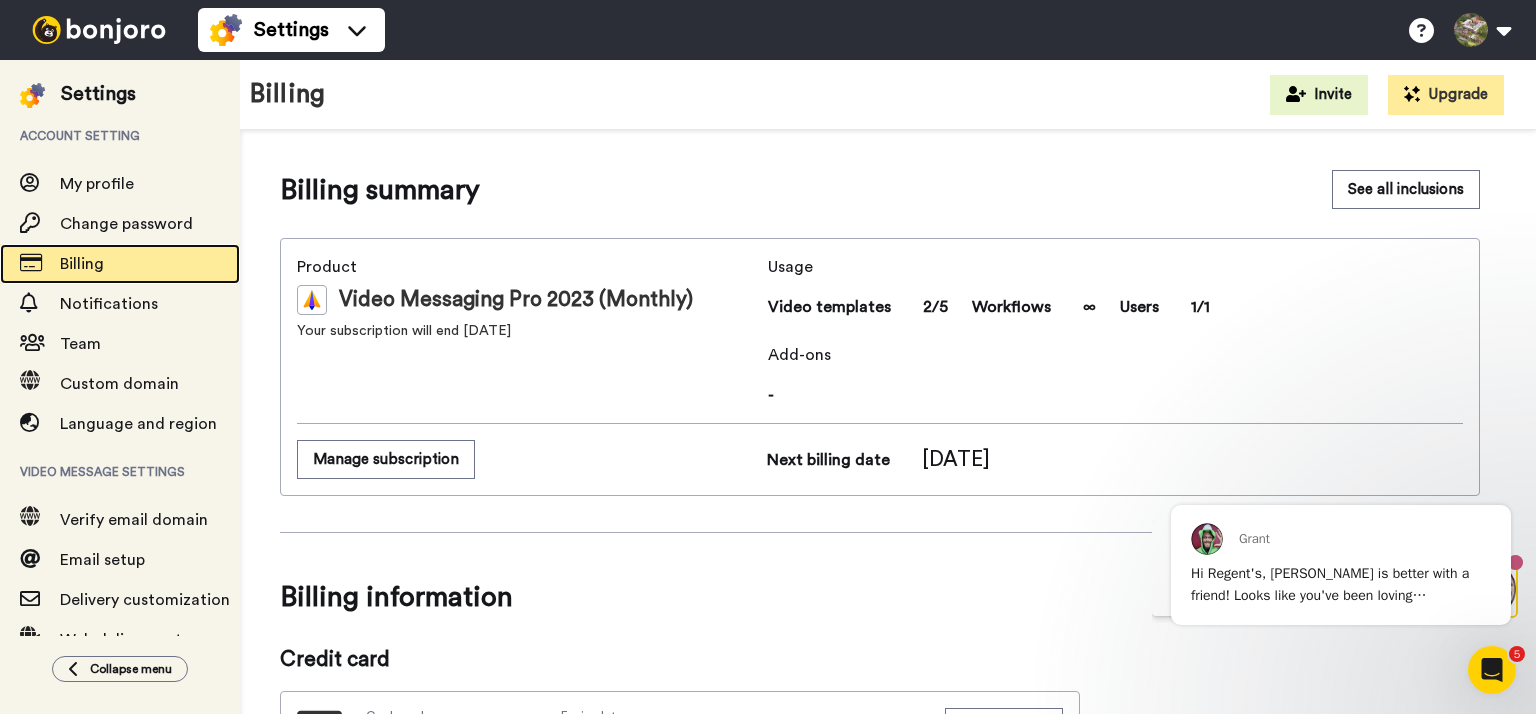 click on "Billing" at bounding box center [150, 264] 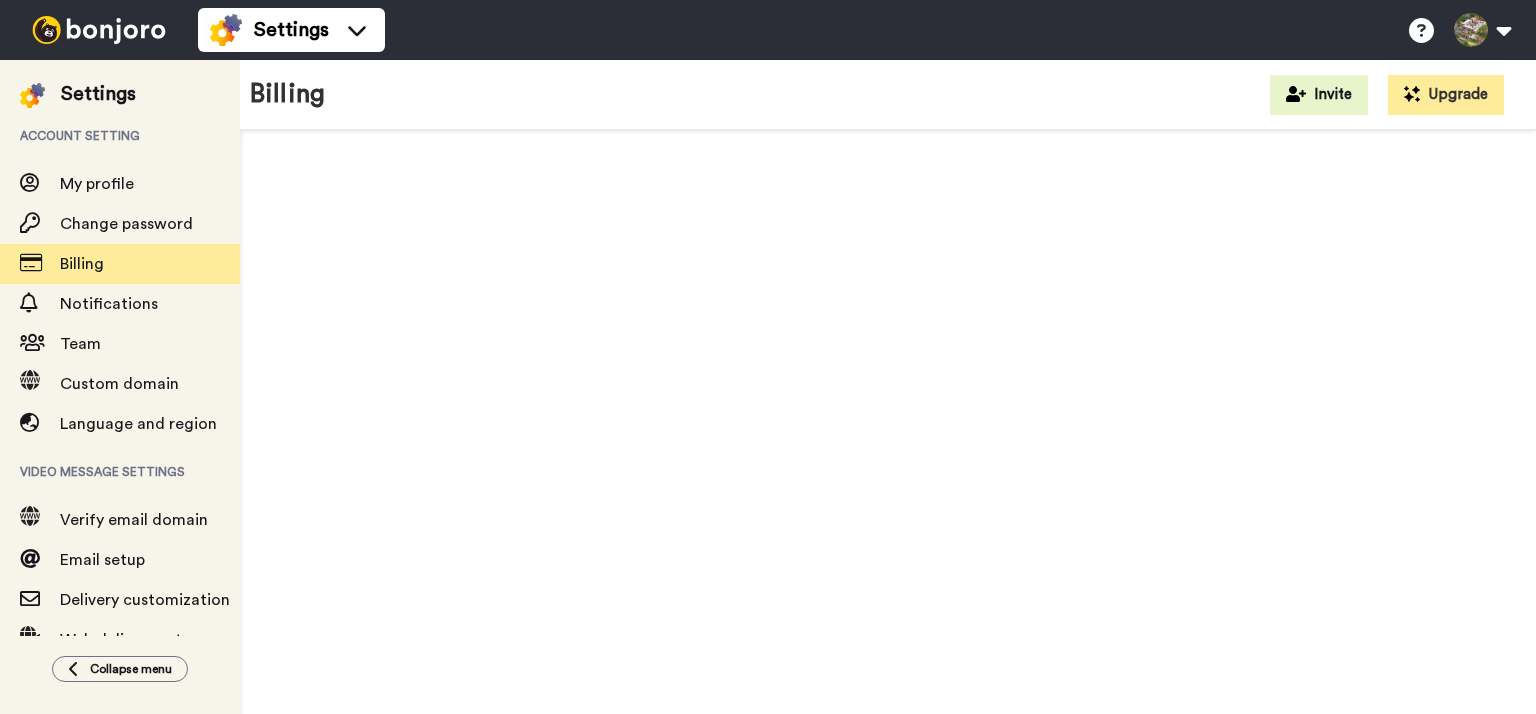 scroll, scrollTop: 0, scrollLeft: 0, axis: both 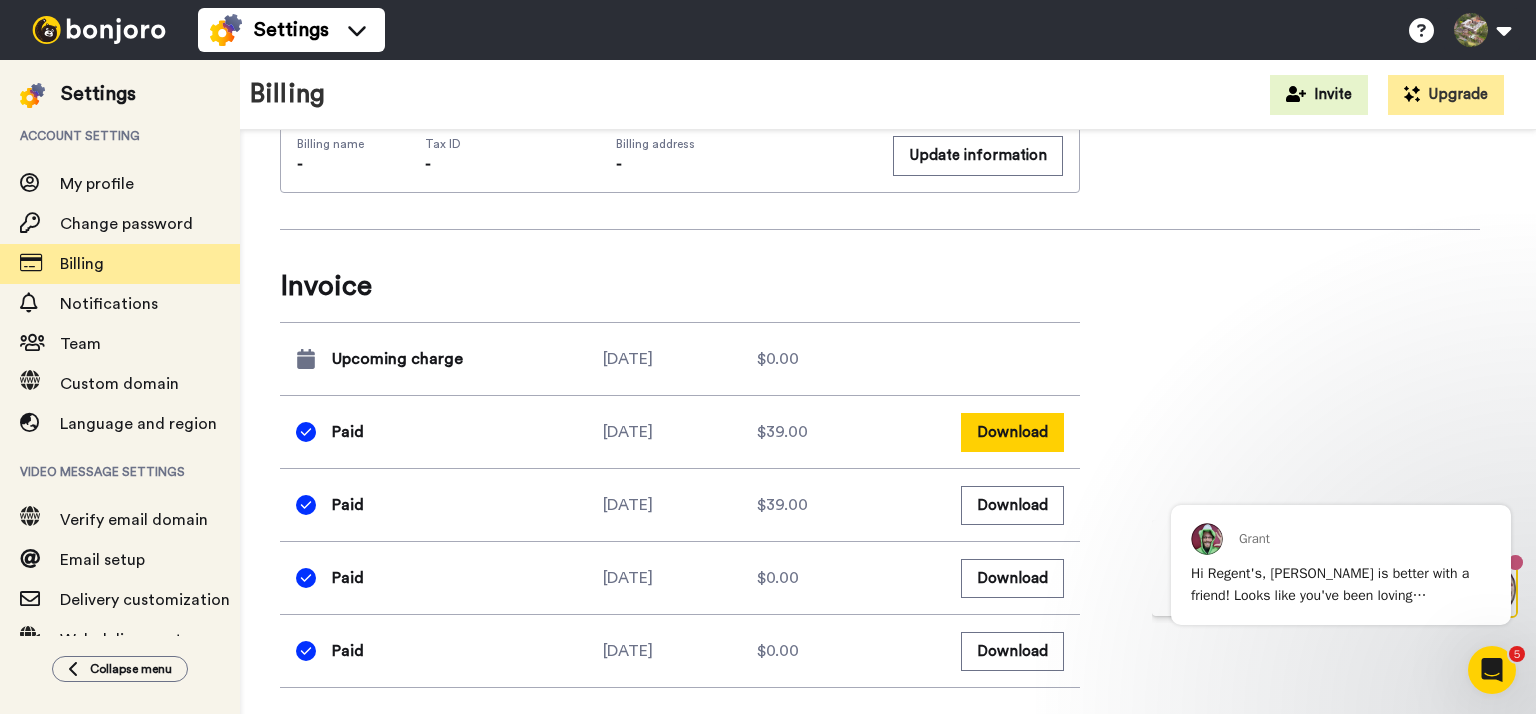 click on "Download" at bounding box center (1012, 432) 